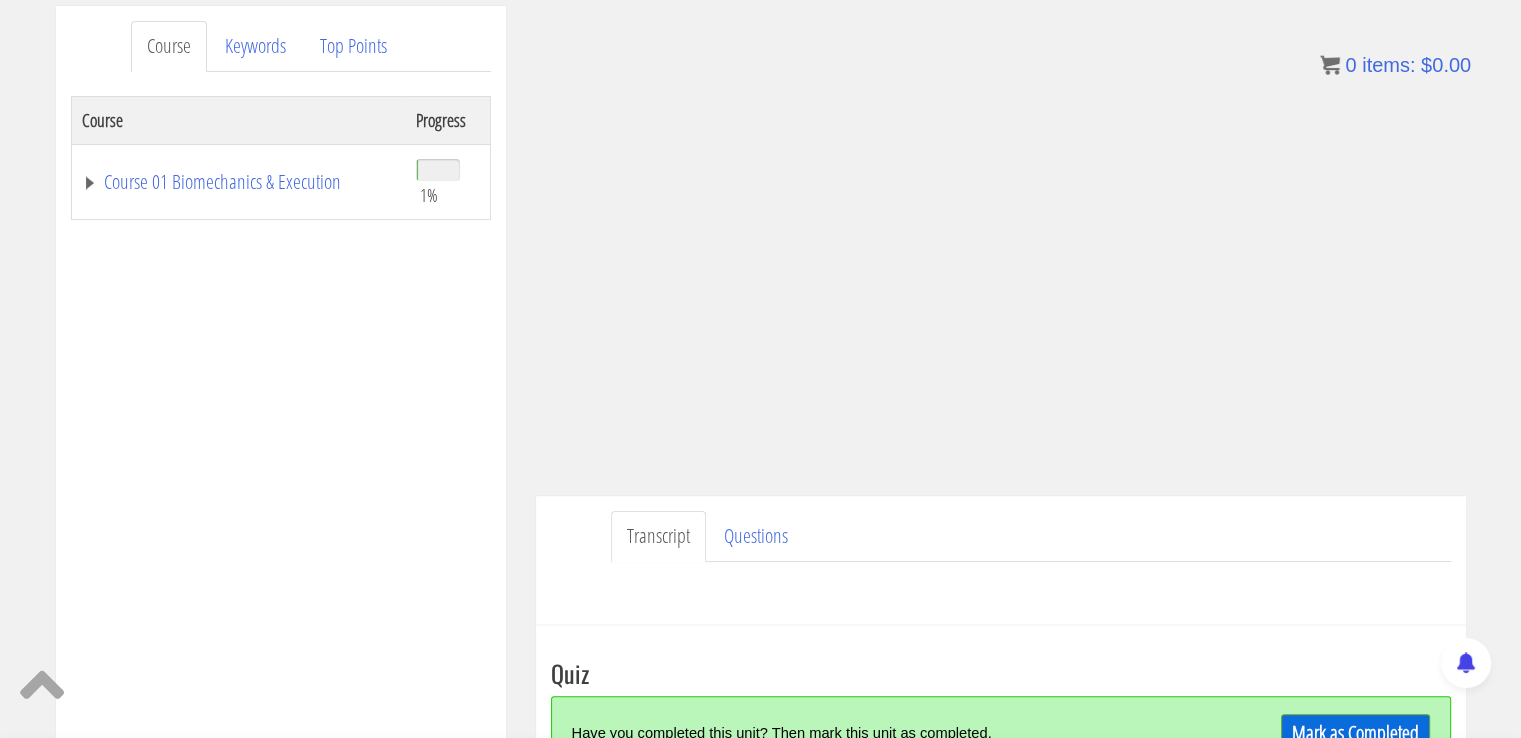 scroll, scrollTop: 0, scrollLeft: 0, axis: both 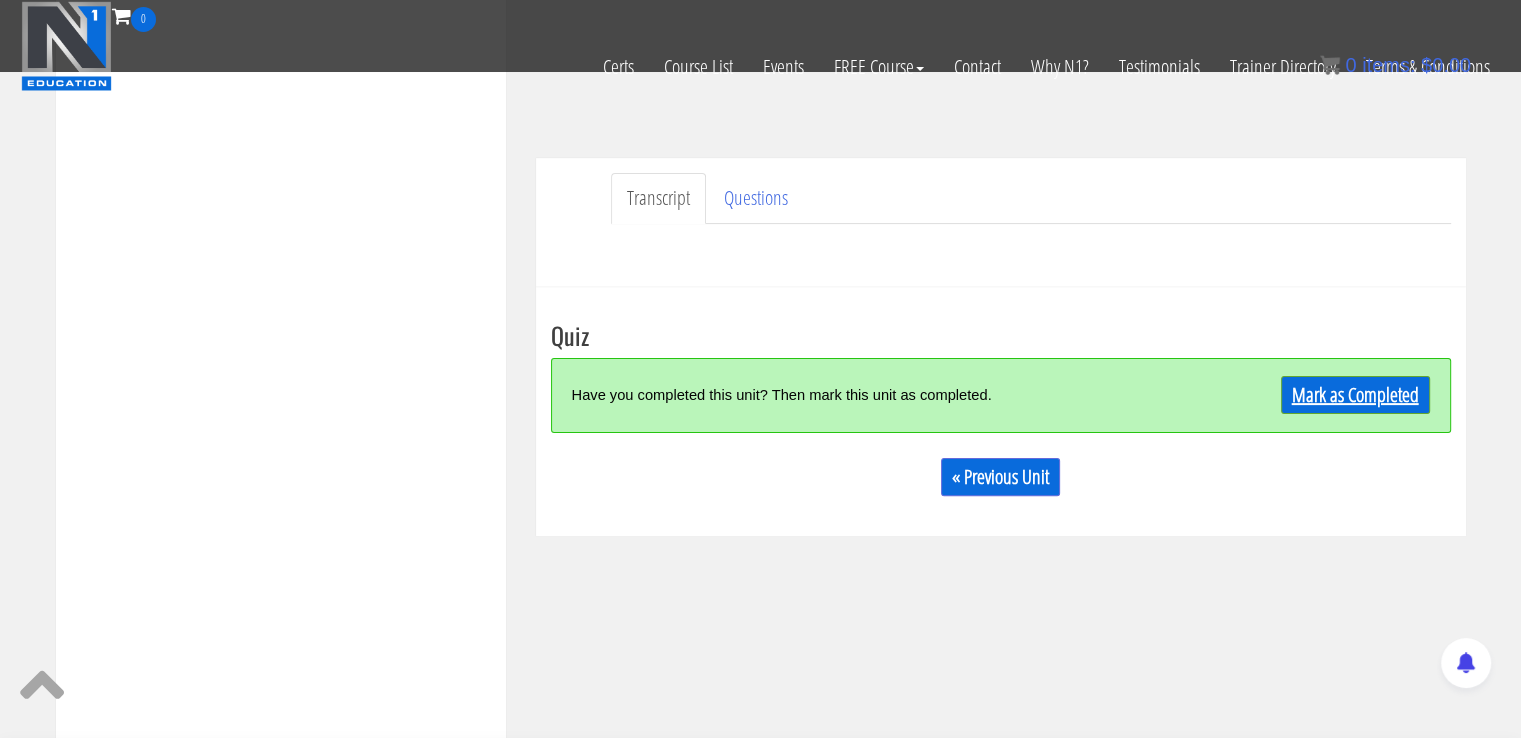 click on "Mark as Completed" at bounding box center (1355, 395) 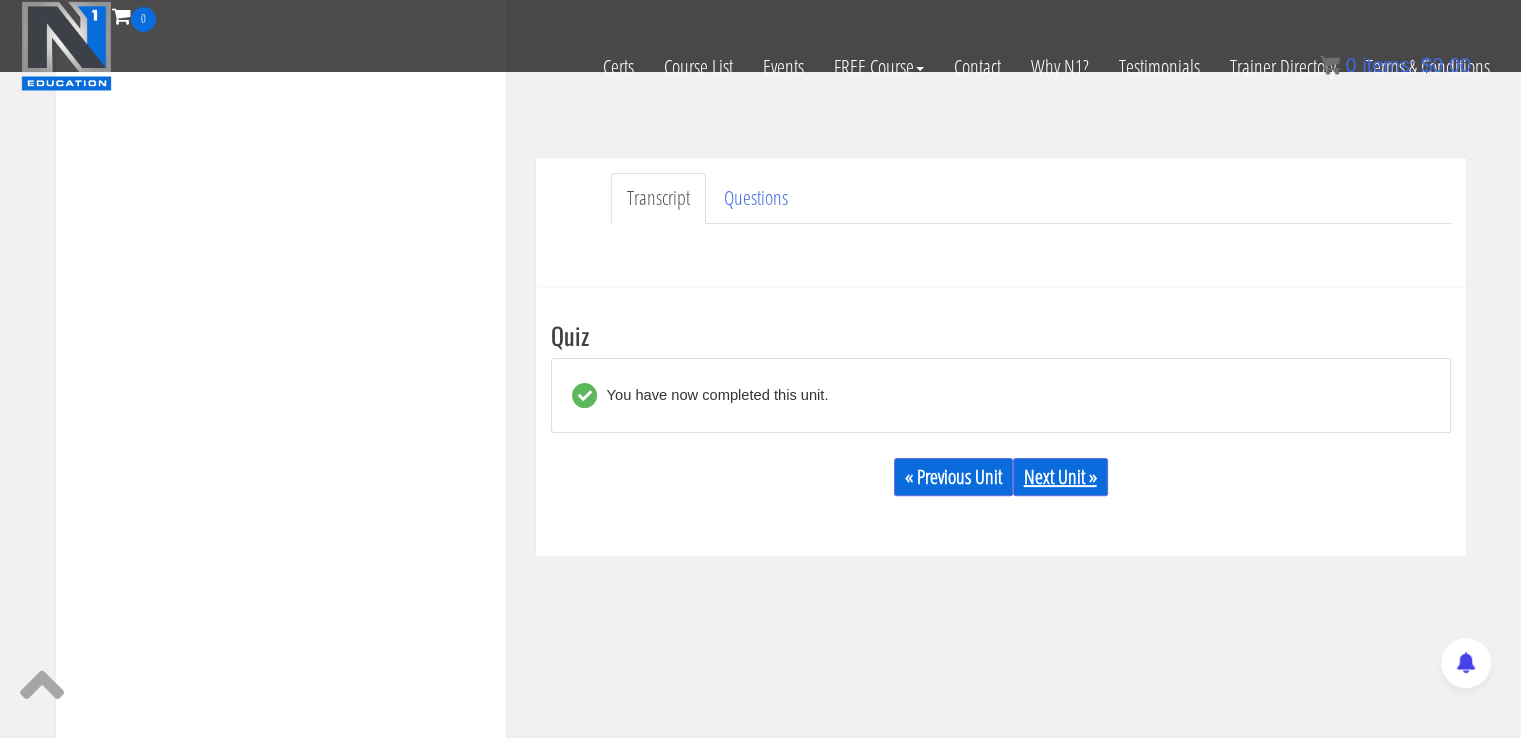 click on "Next Unit »" at bounding box center (1060, 477) 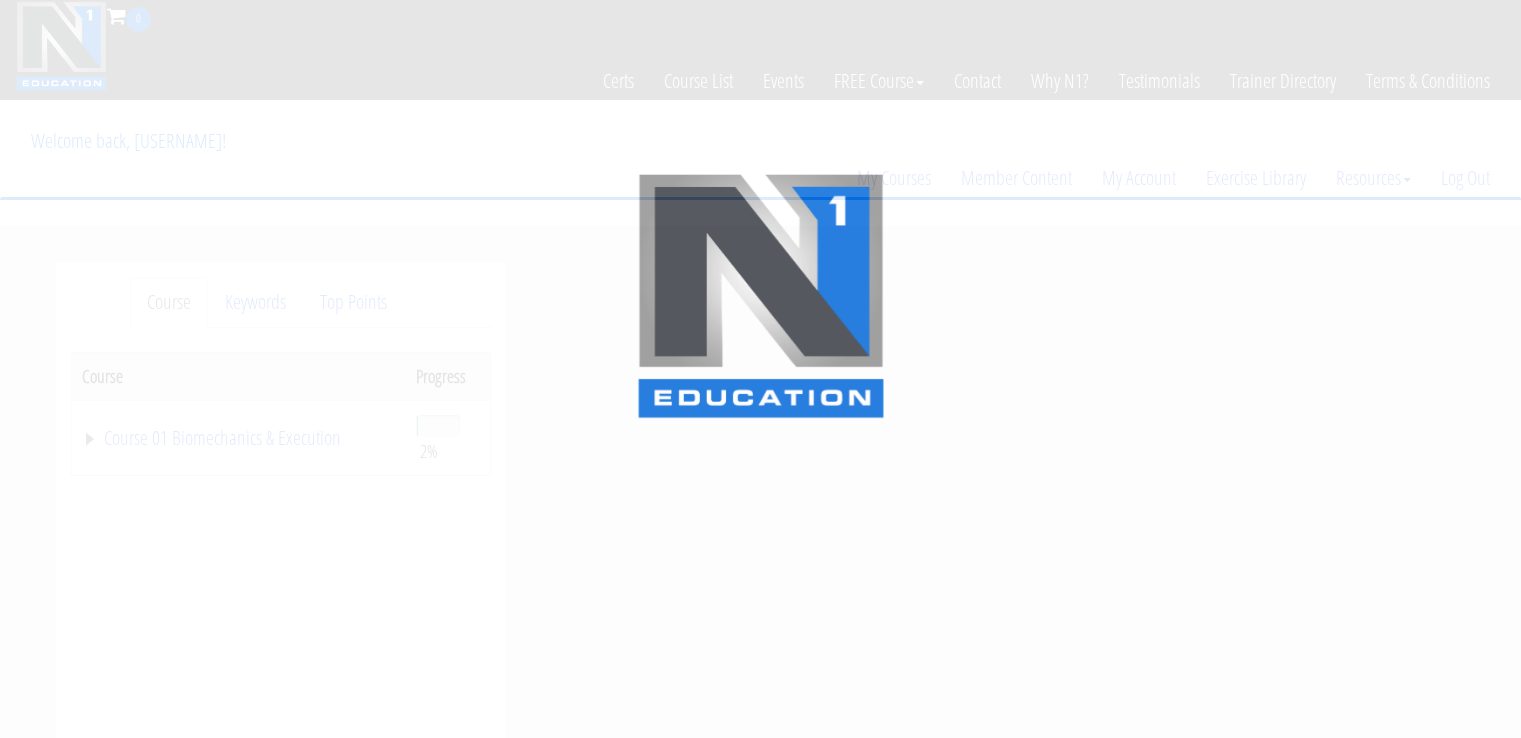 scroll, scrollTop: 0, scrollLeft: 0, axis: both 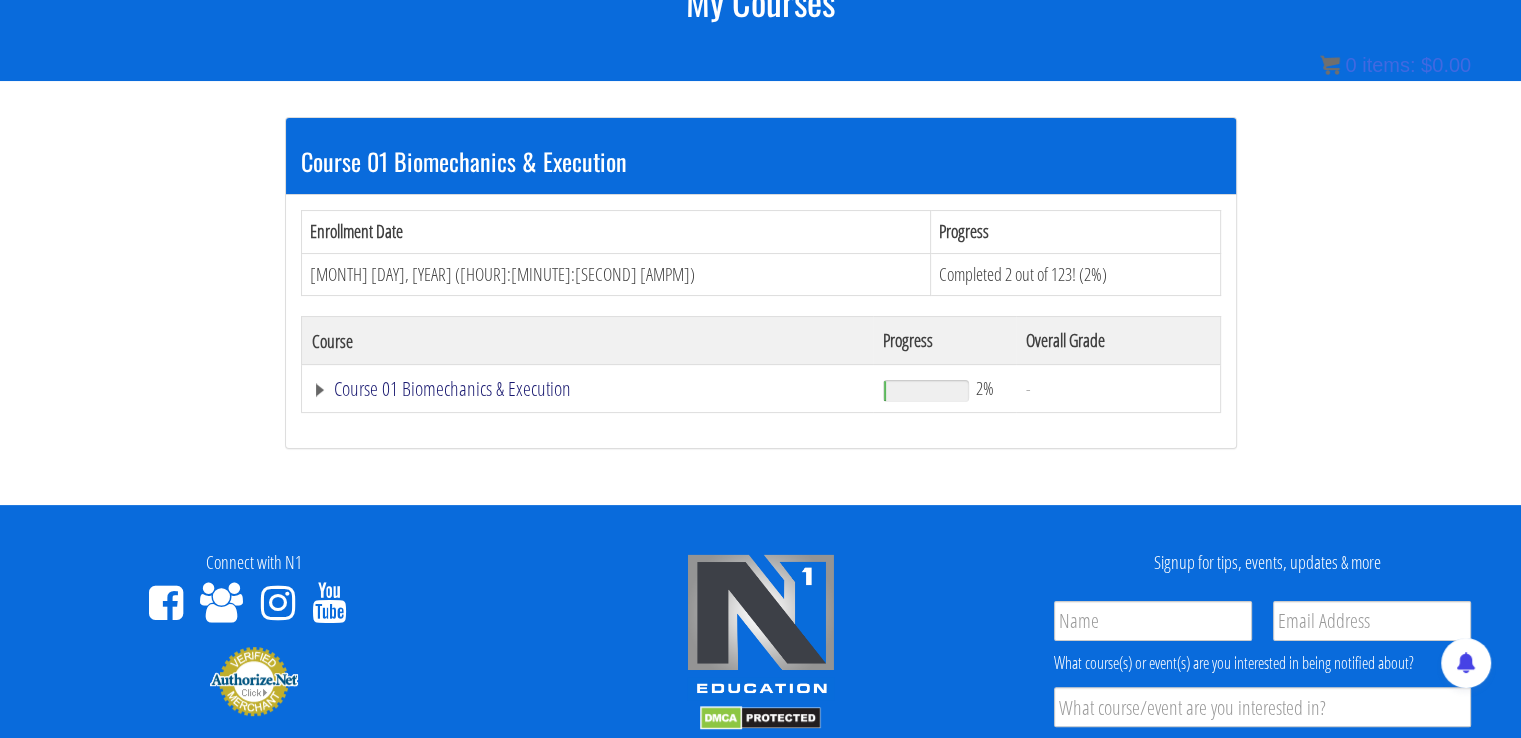 click on "Course 01 Biomechanics & Execution" at bounding box center [588, 389] 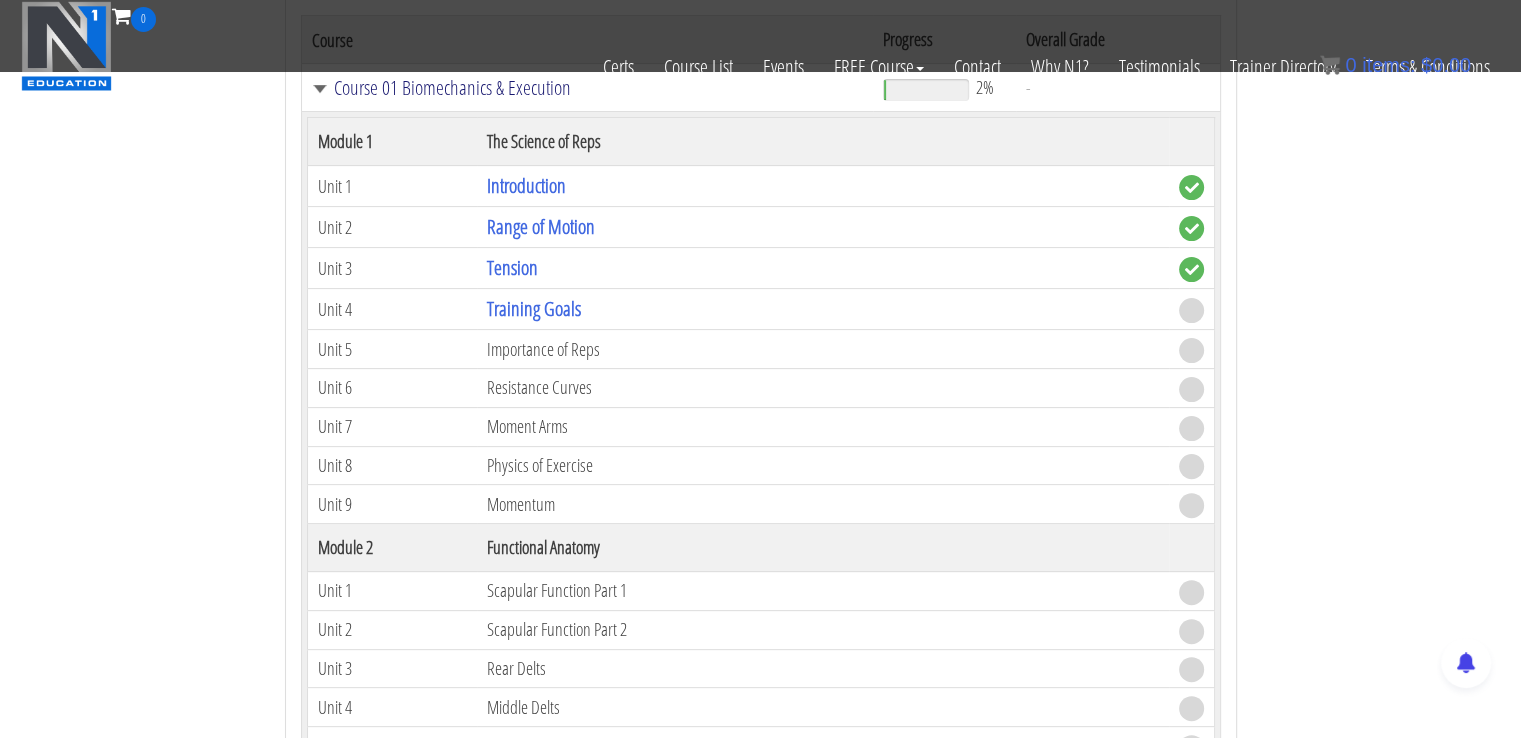scroll, scrollTop: 464, scrollLeft: 0, axis: vertical 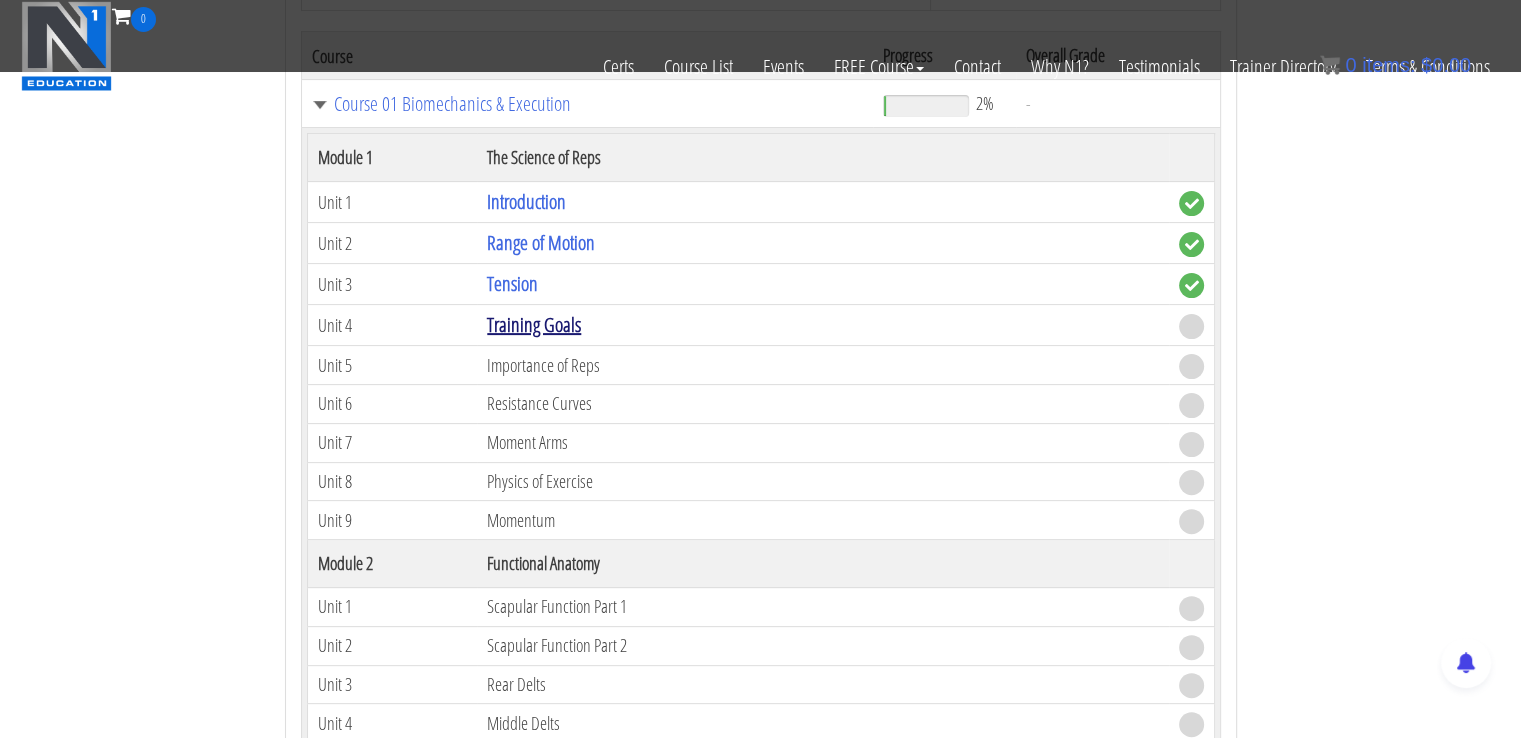 click on "Training Goals" at bounding box center (534, 324) 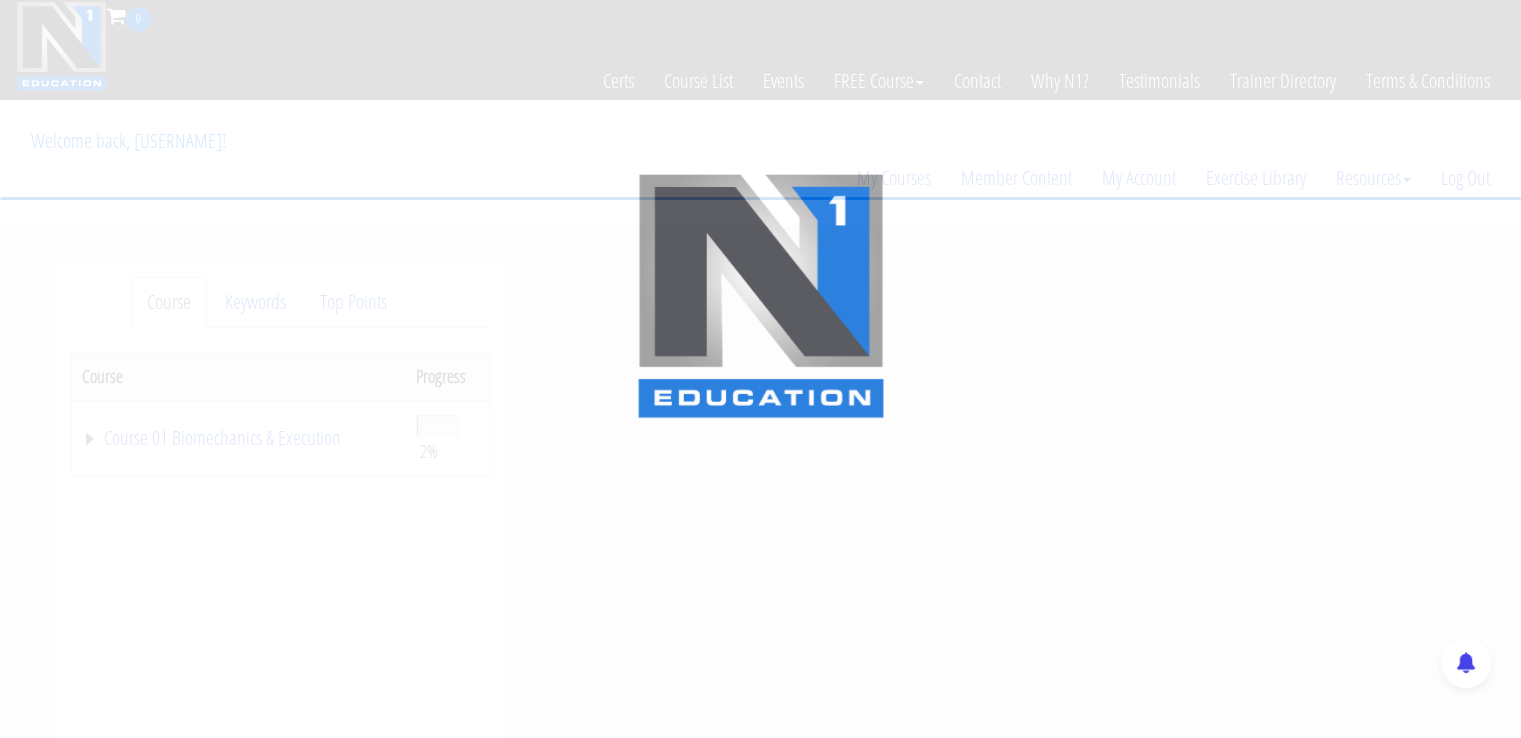 scroll, scrollTop: 0, scrollLeft: 0, axis: both 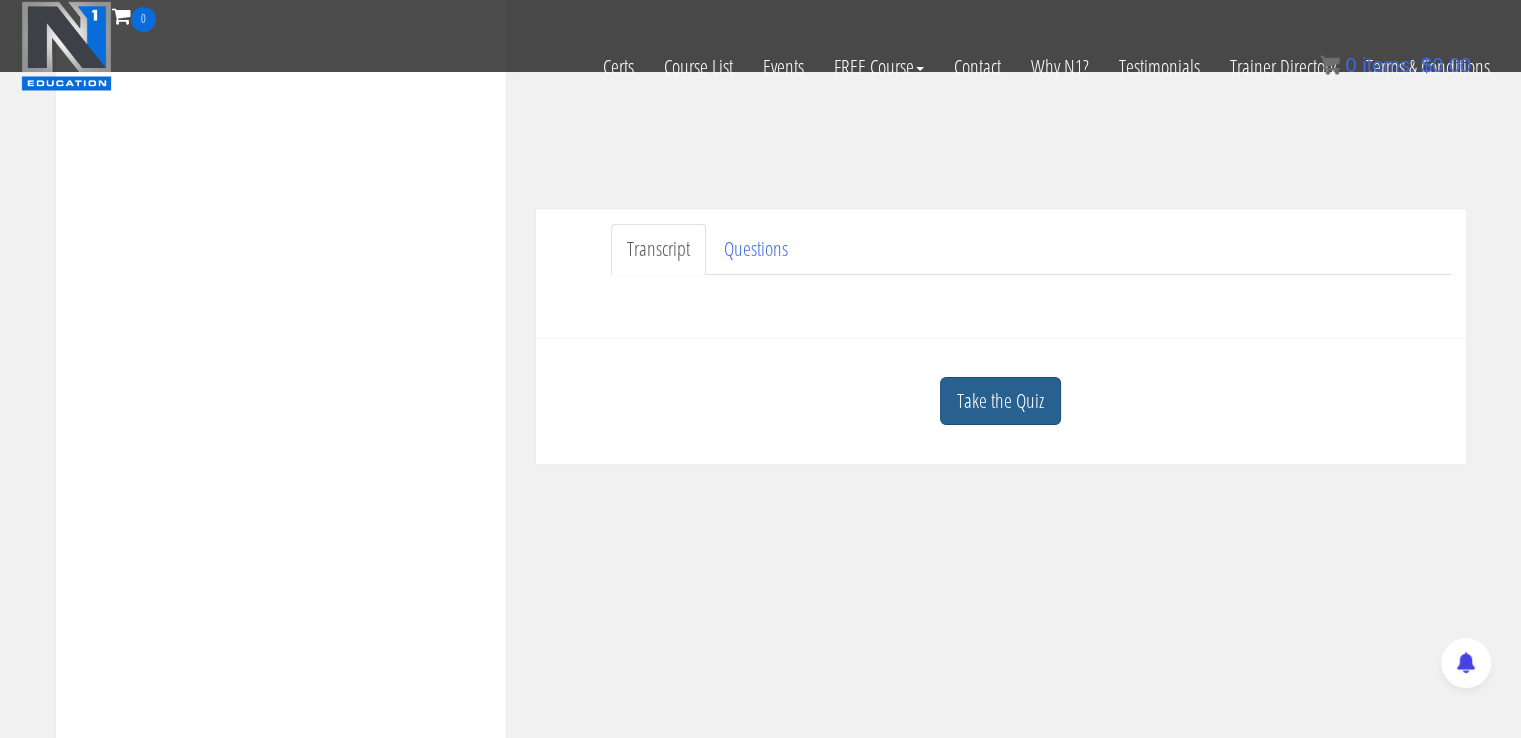 click on "Take the Quiz" at bounding box center [1000, 401] 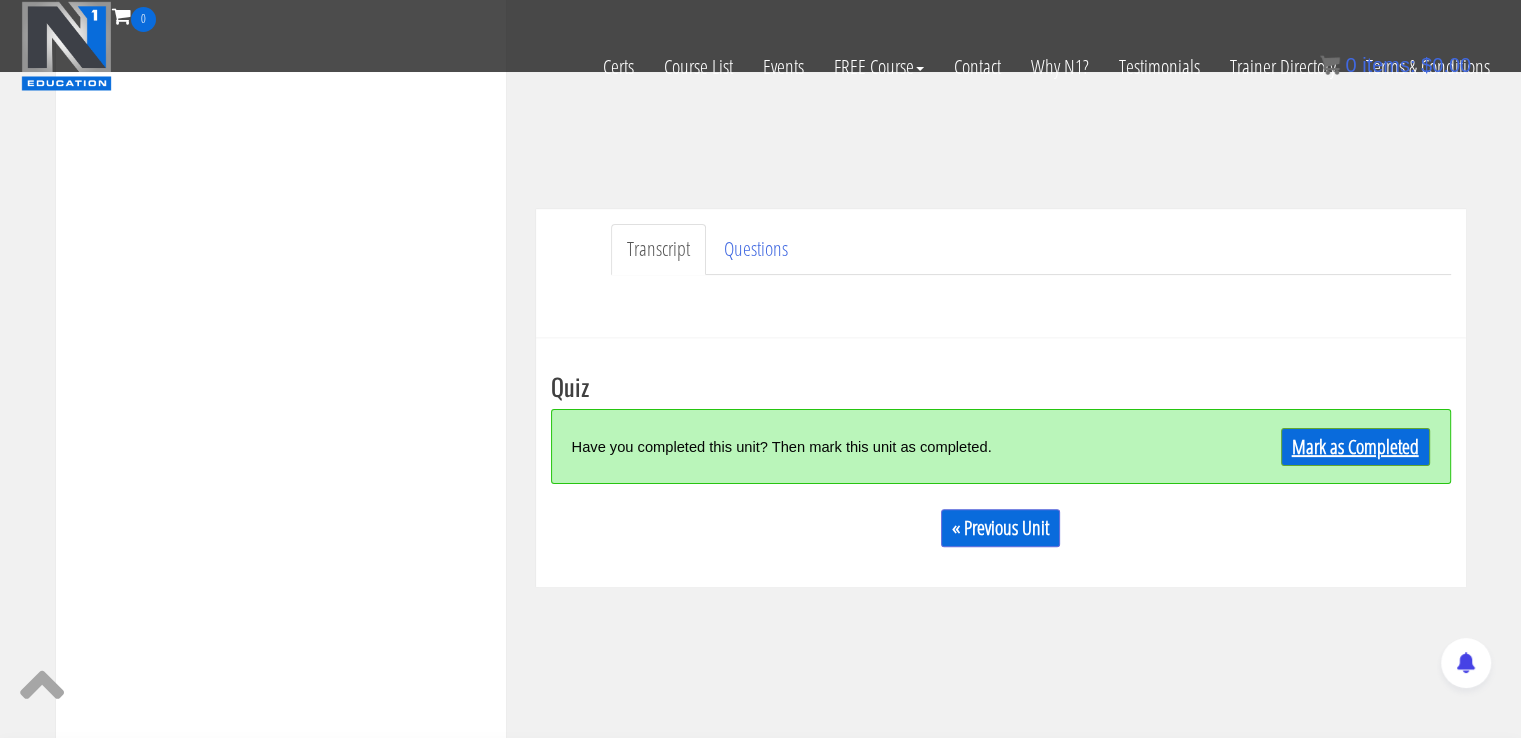 click on "Mark as Completed" at bounding box center [1355, 447] 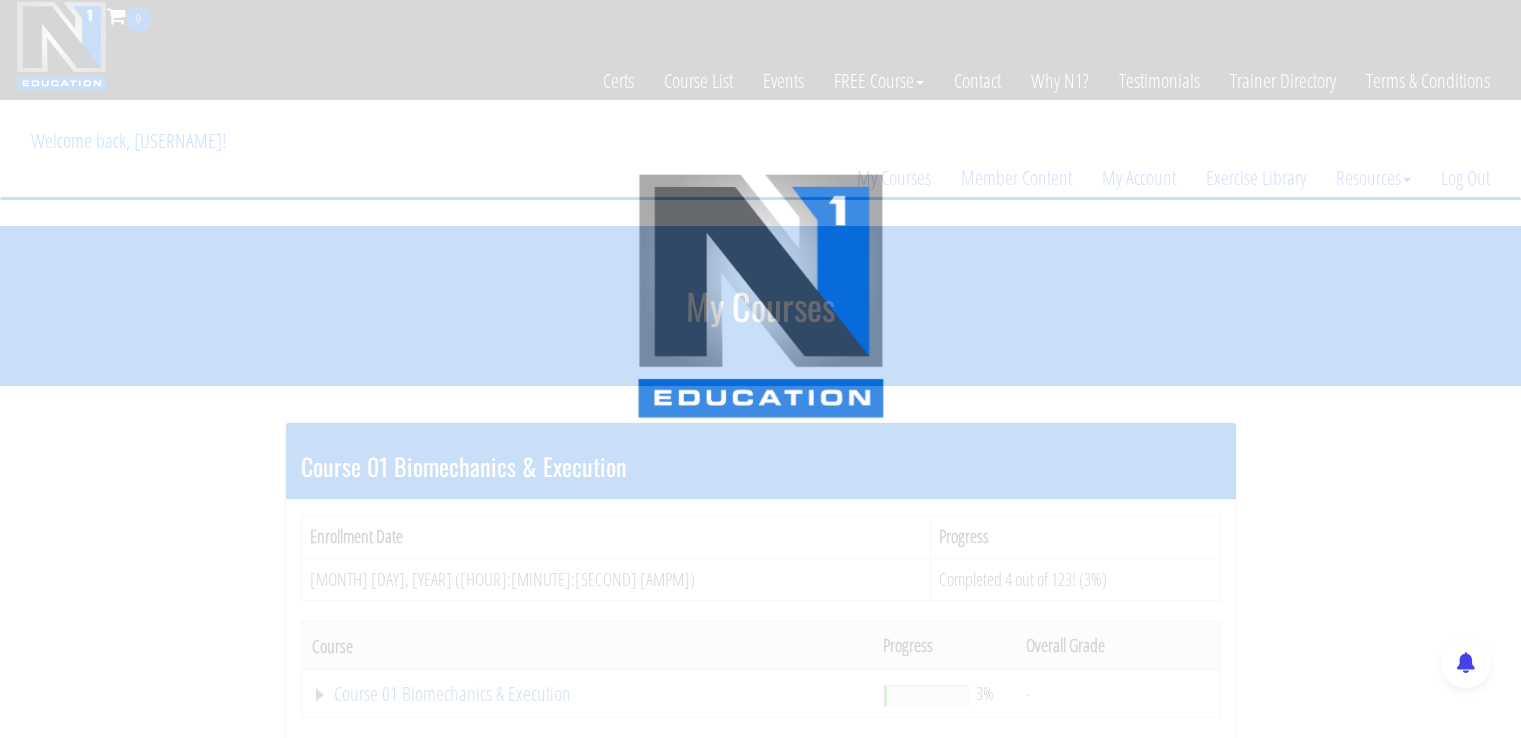 scroll, scrollTop: 464, scrollLeft: 0, axis: vertical 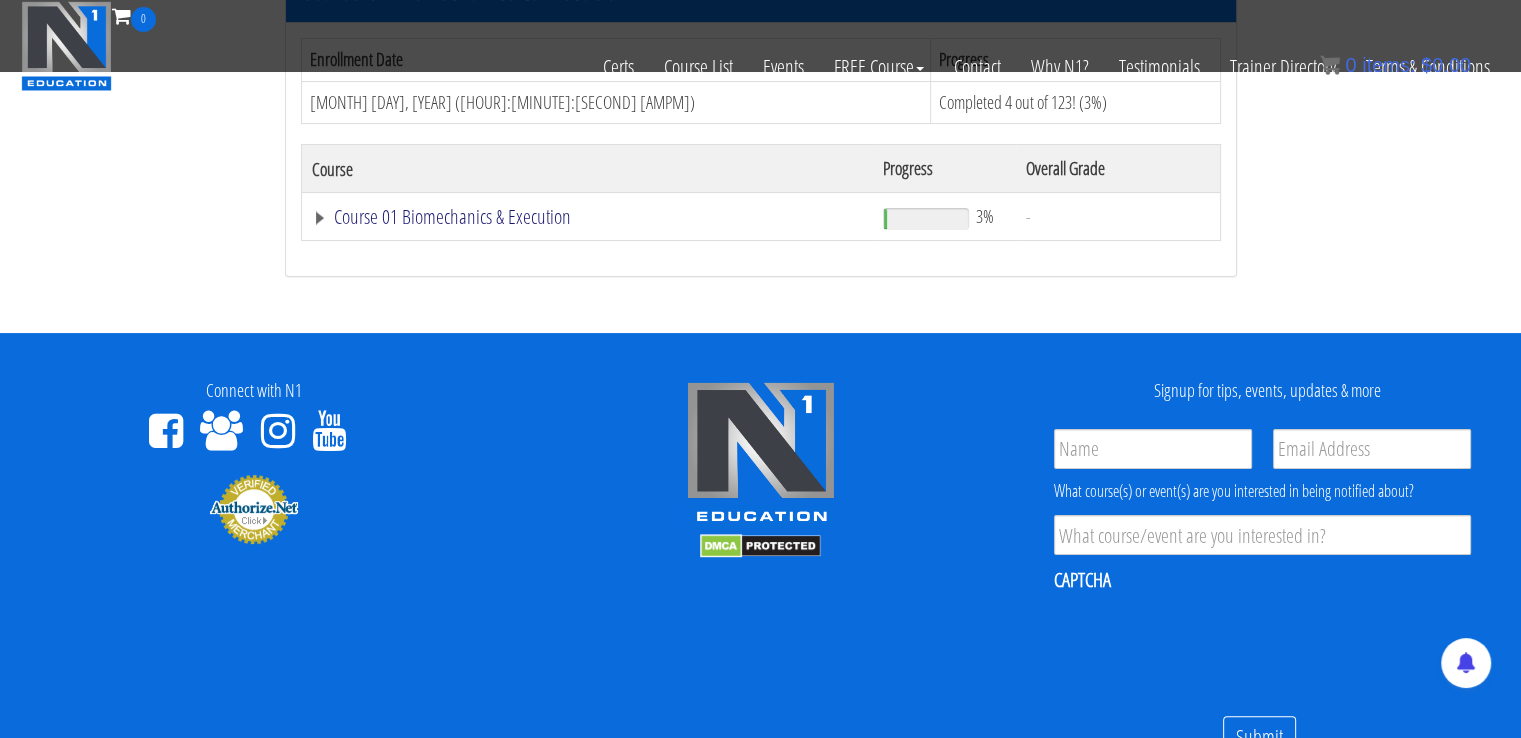click on "Course 01 Biomechanics & Execution" at bounding box center (588, 217) 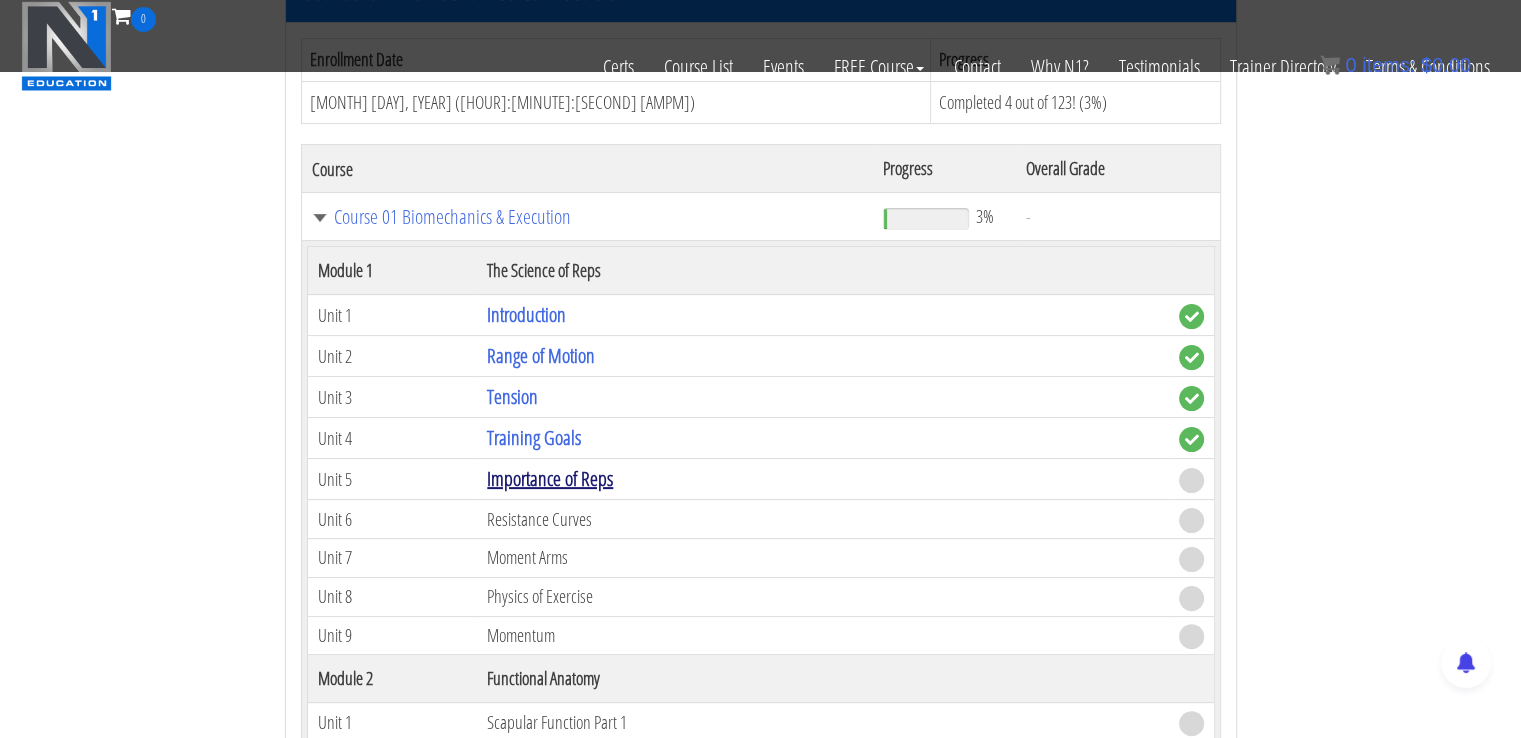 click on "Importance of Reps" at bounding box center [550, 478] 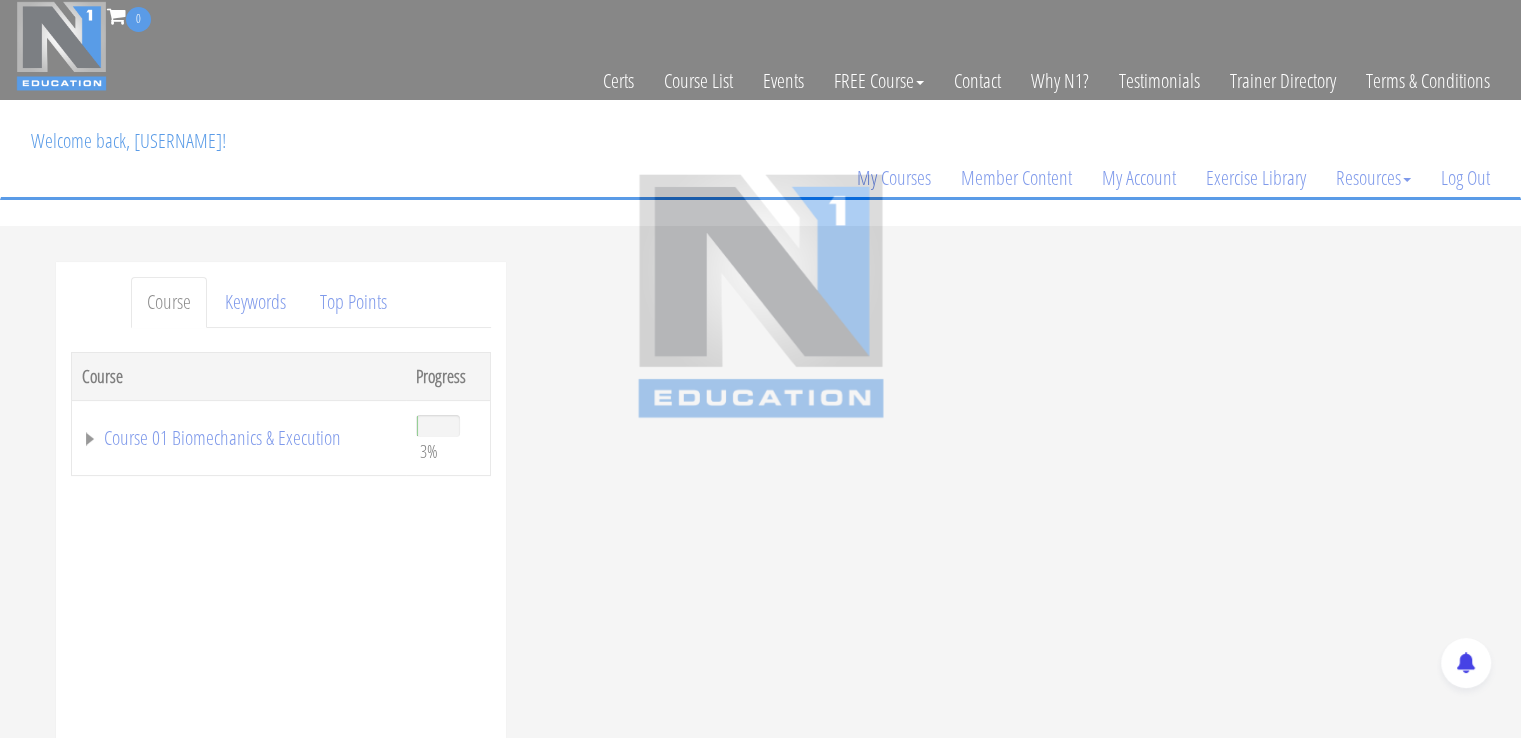 scroll, scrollTop: 0, scrollLeft: 0, axis: both 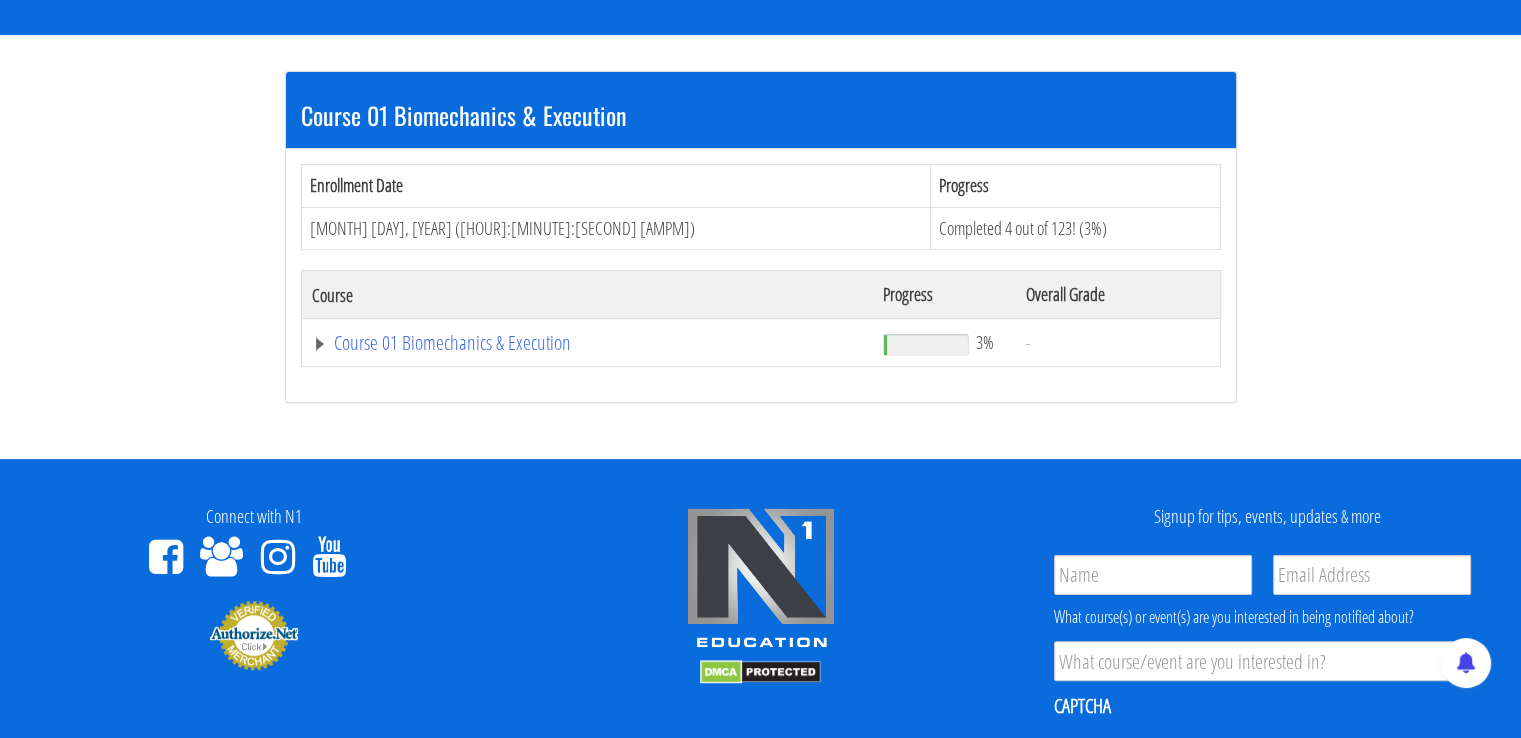 click on "Course 01 Biomechanics & Execution" at bounding box center [587, 343] 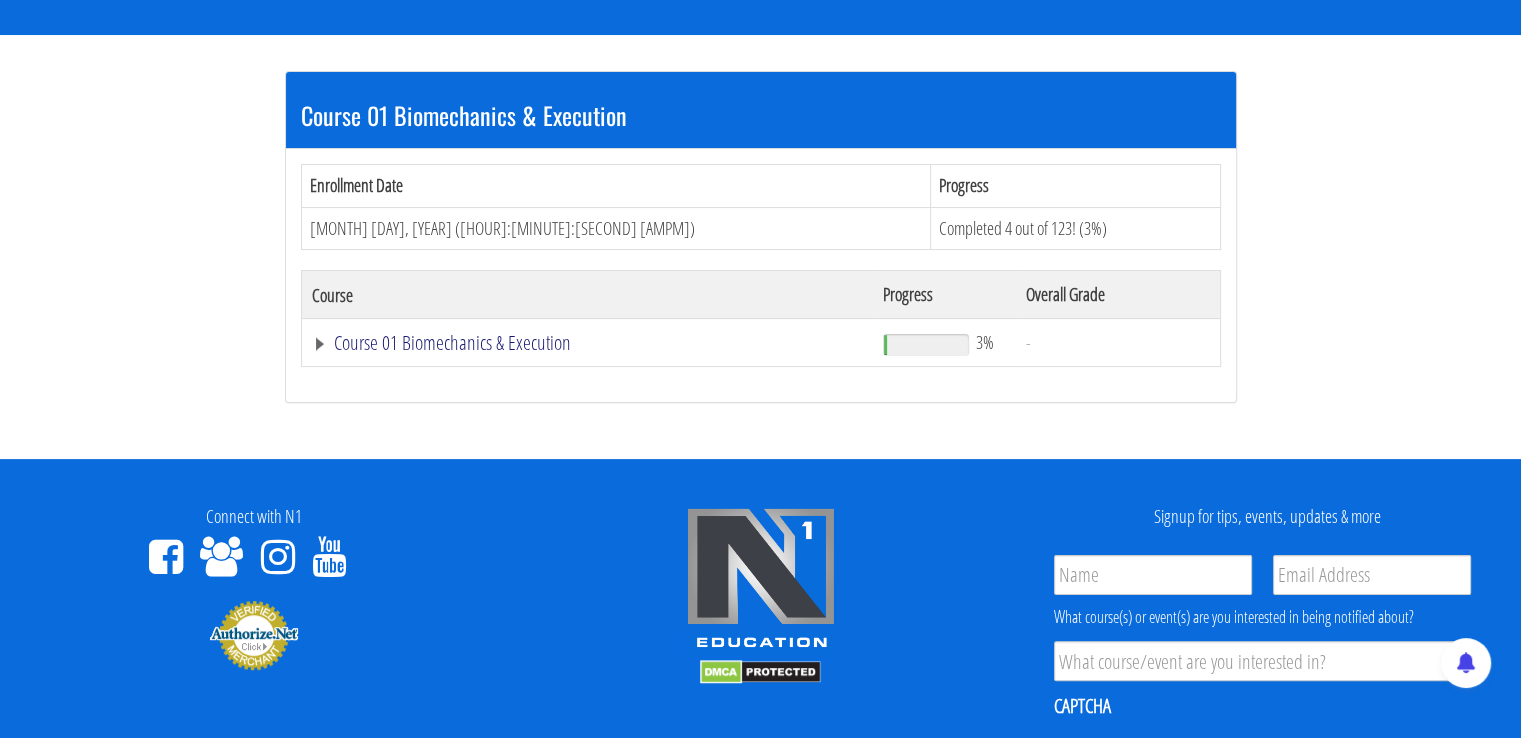 click on "Course 01 Biomechanics & Execution" at bounding box center [588, 343] 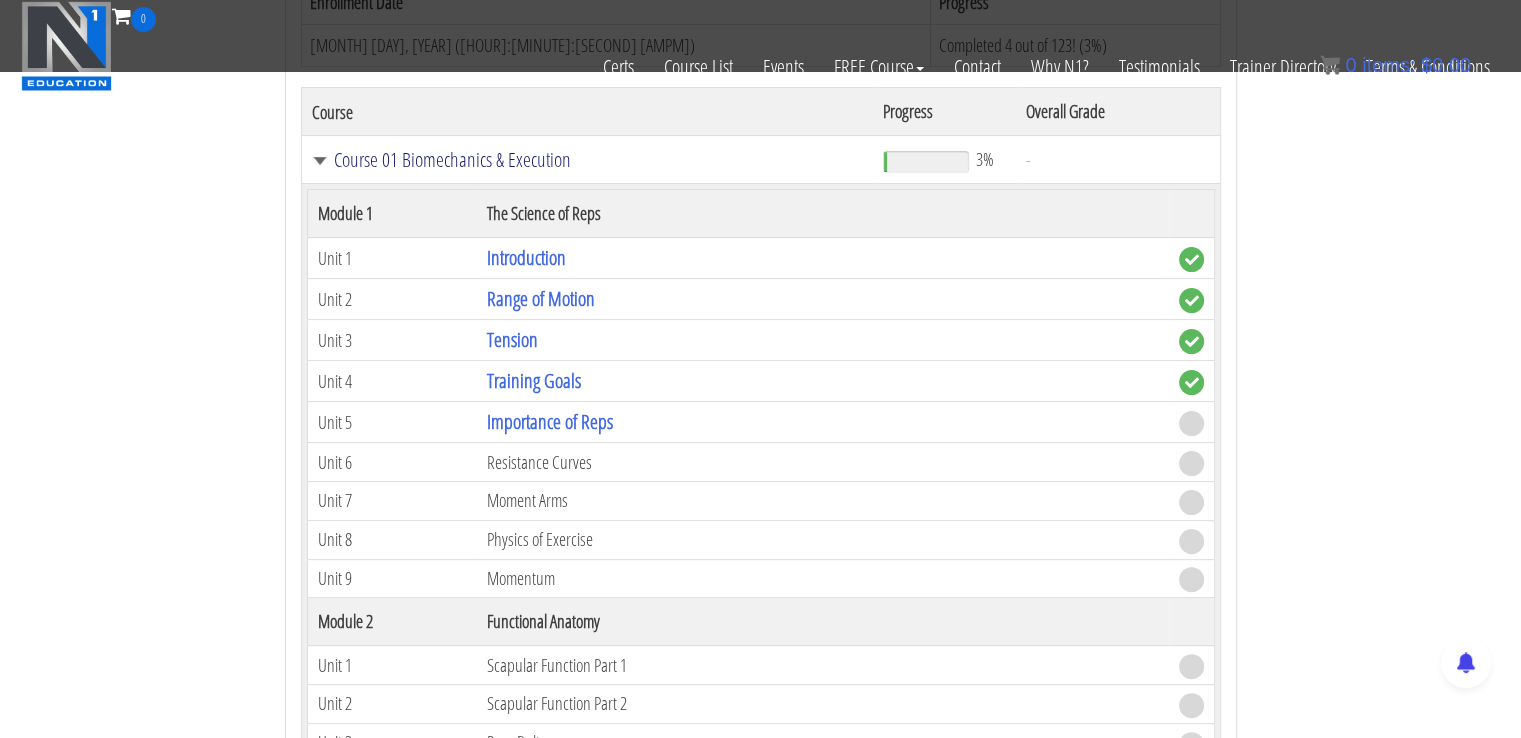 scroll, scrollTop: 368, scrollLeft: 0, axis: vertical 